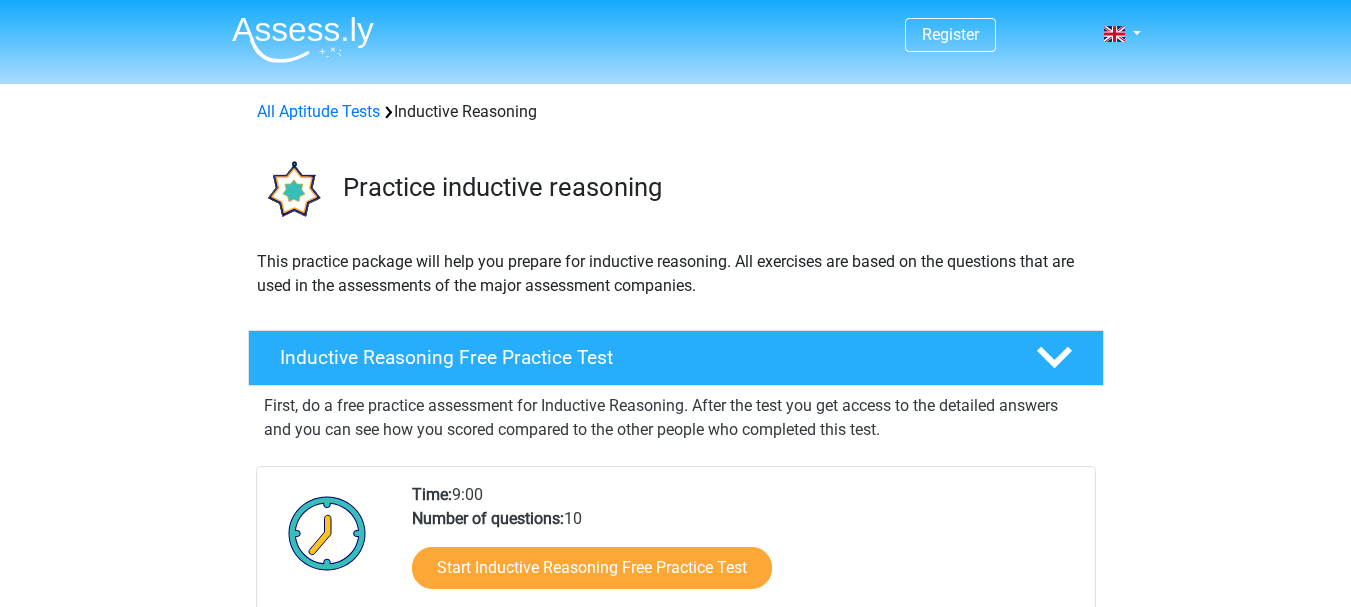 scroll, scrollTop: 400, scrollLeft: 0, axis: vertical 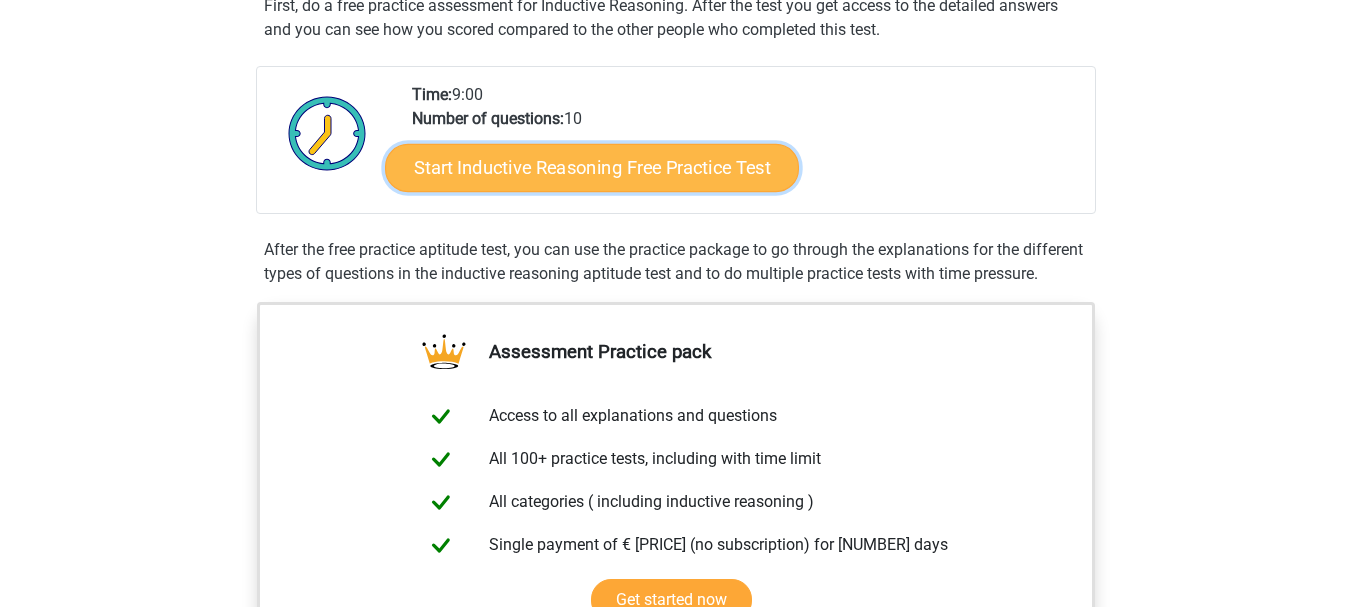 click on "Start Inductive Reasoning
Free Practice Test" at bounding box center [592, 167] 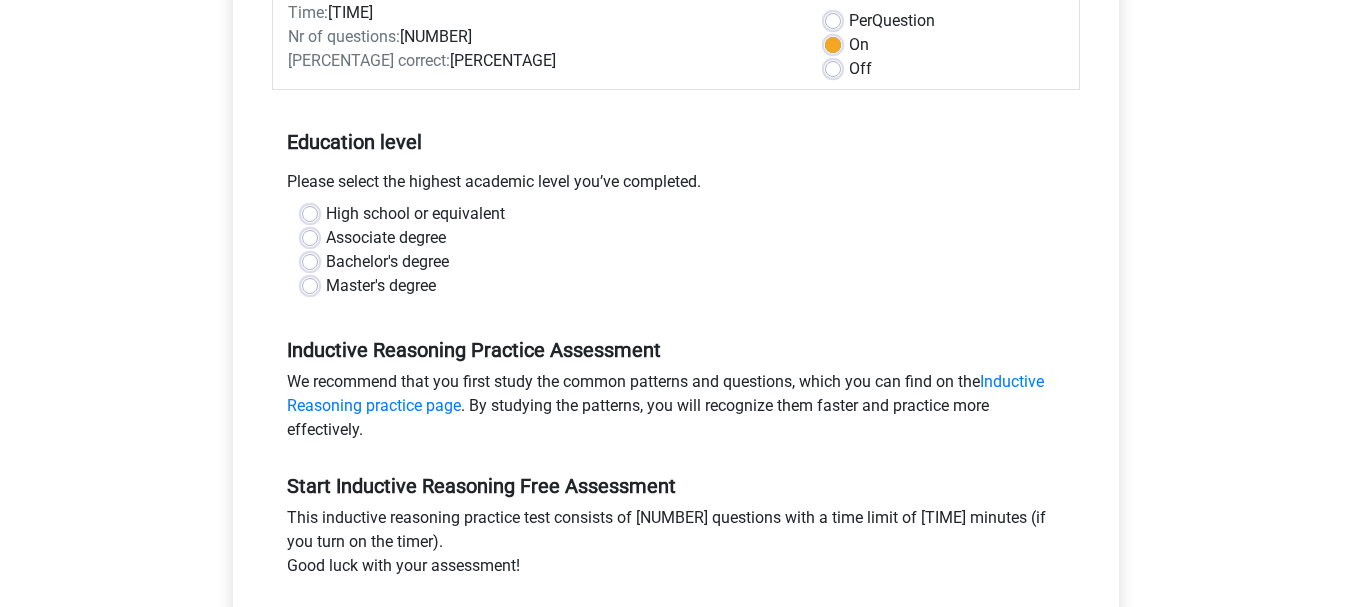 scroll, scrollTop: 500, scrollLeft: 0, axis: vertical 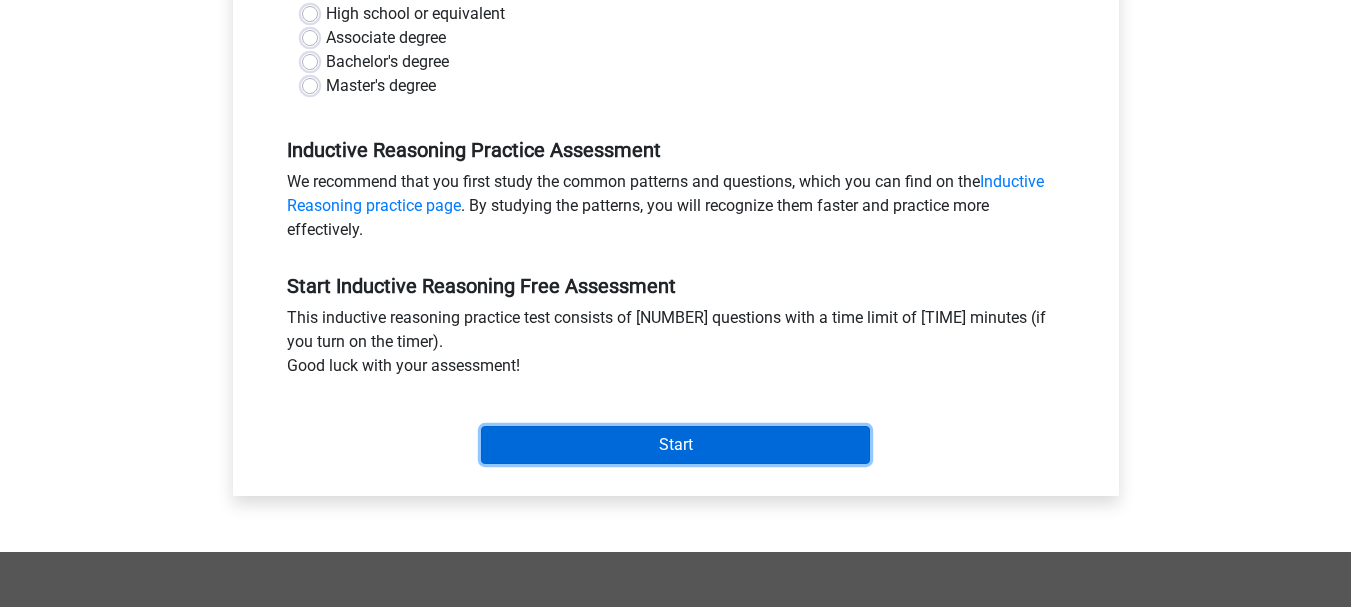 click on "Start" at bounding box center [675, 445] 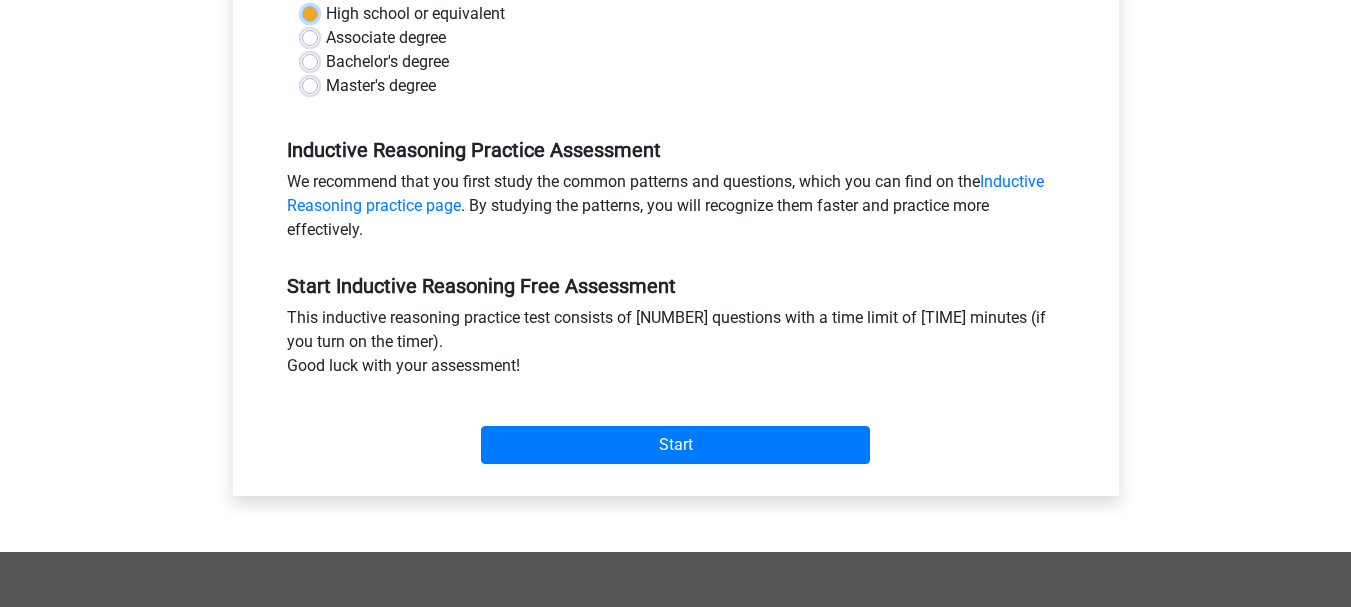 scroll, scrollTop: 300, scrollLeft: 0, axis: vertical 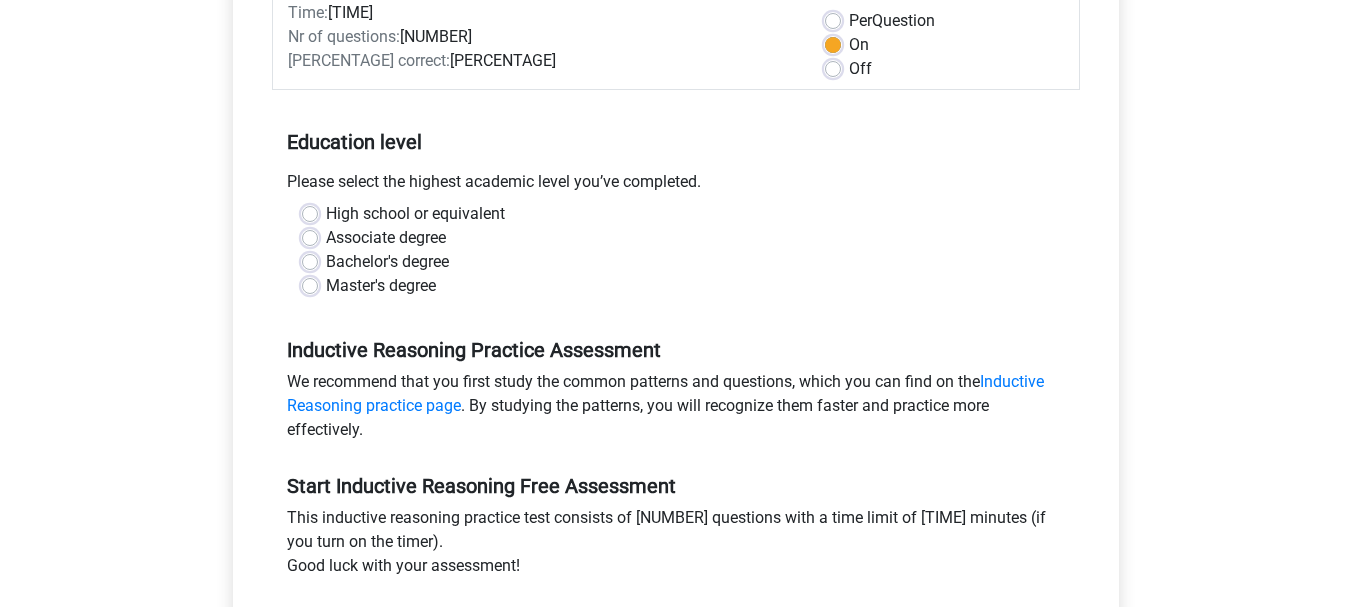 click on "Master's degree" at bounding box center [676, 286] 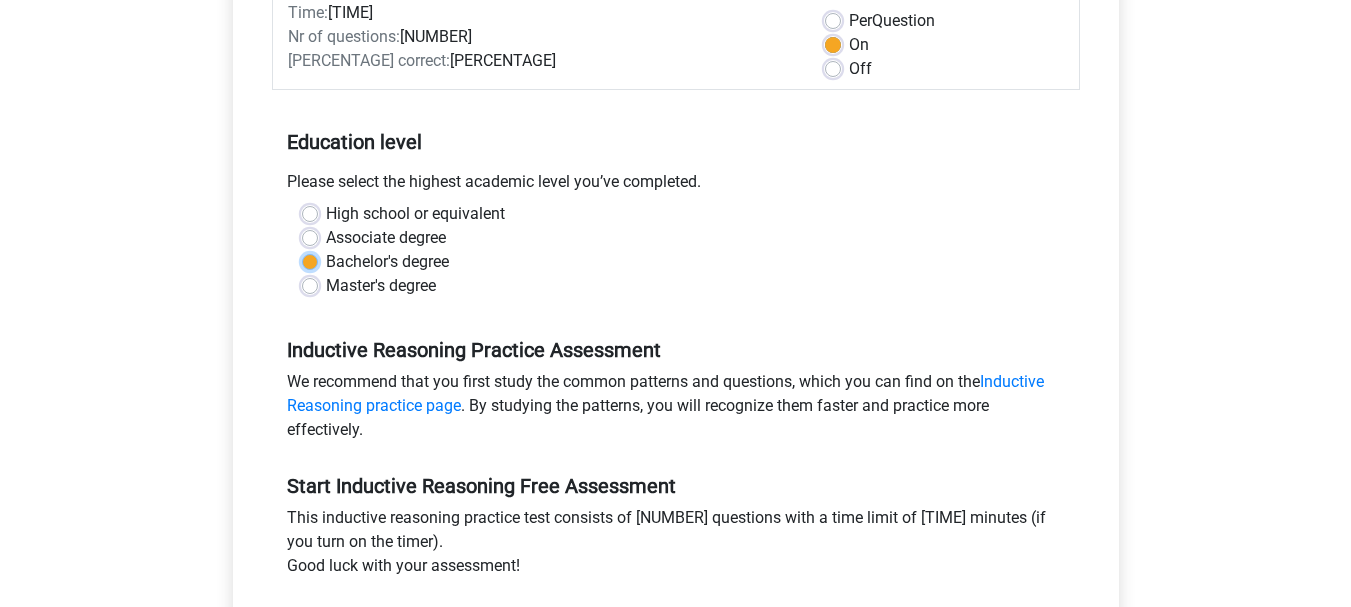 click on "Bachelor's degree" at bounding box center (310, 260) 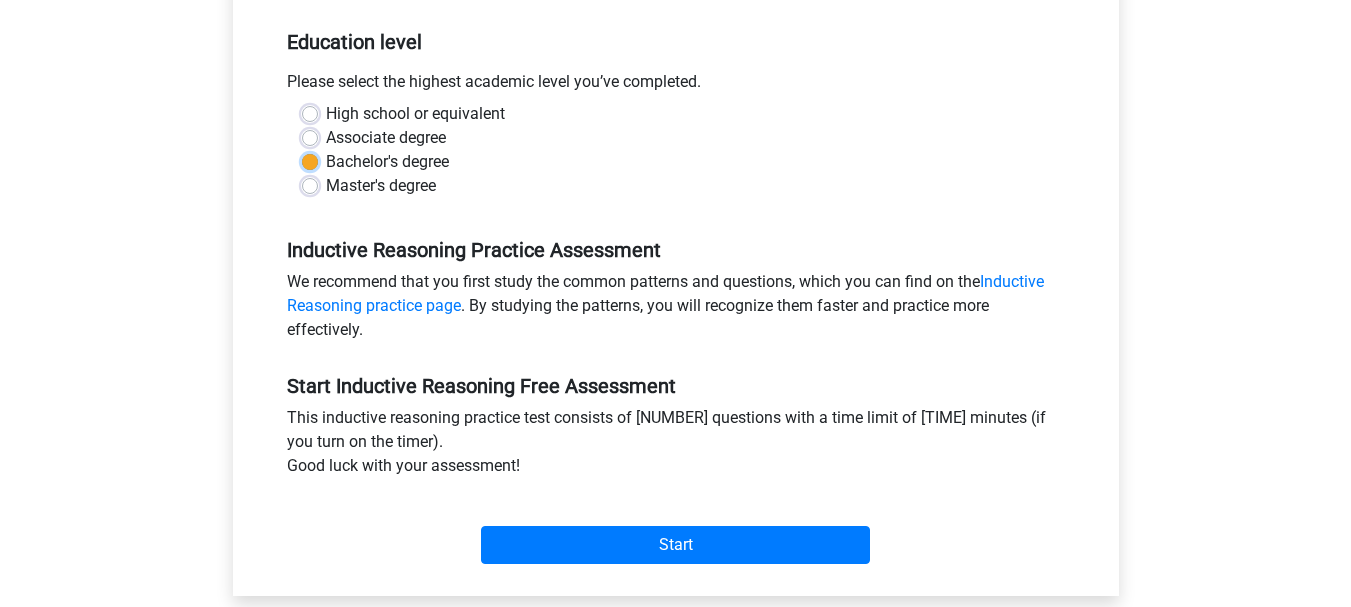 scroll, scrollTop: 600, scrollLeft: 0, axis: vertical 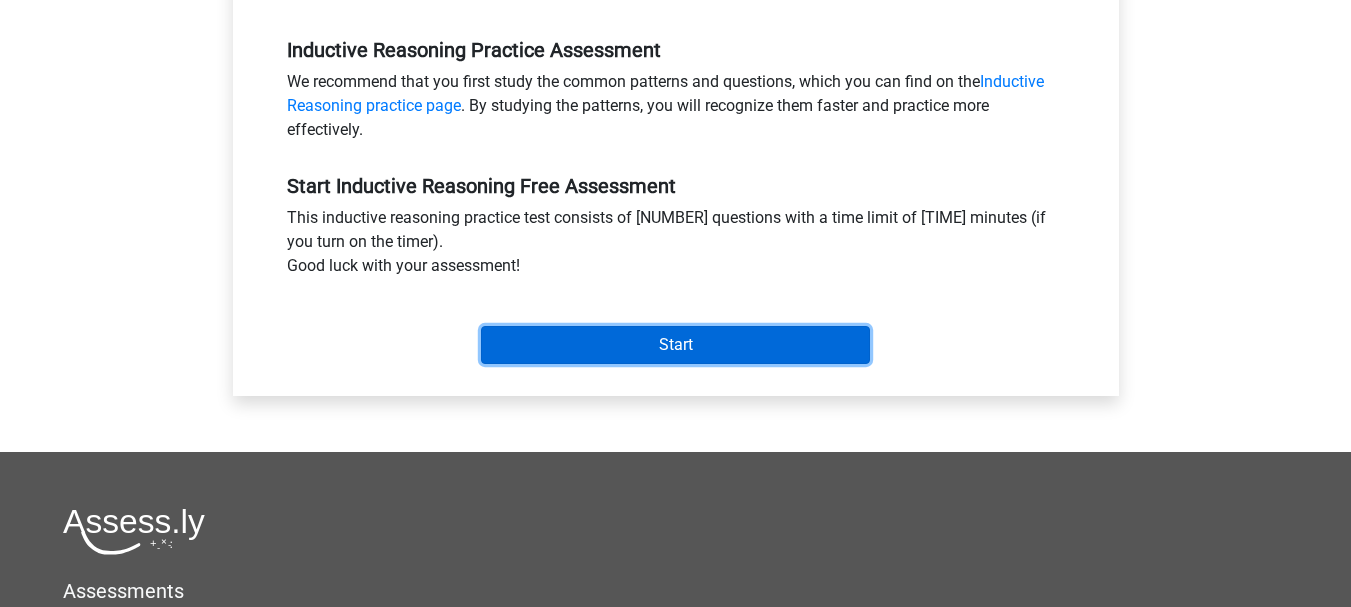 click on "Start" at bounding box center [675, 345] 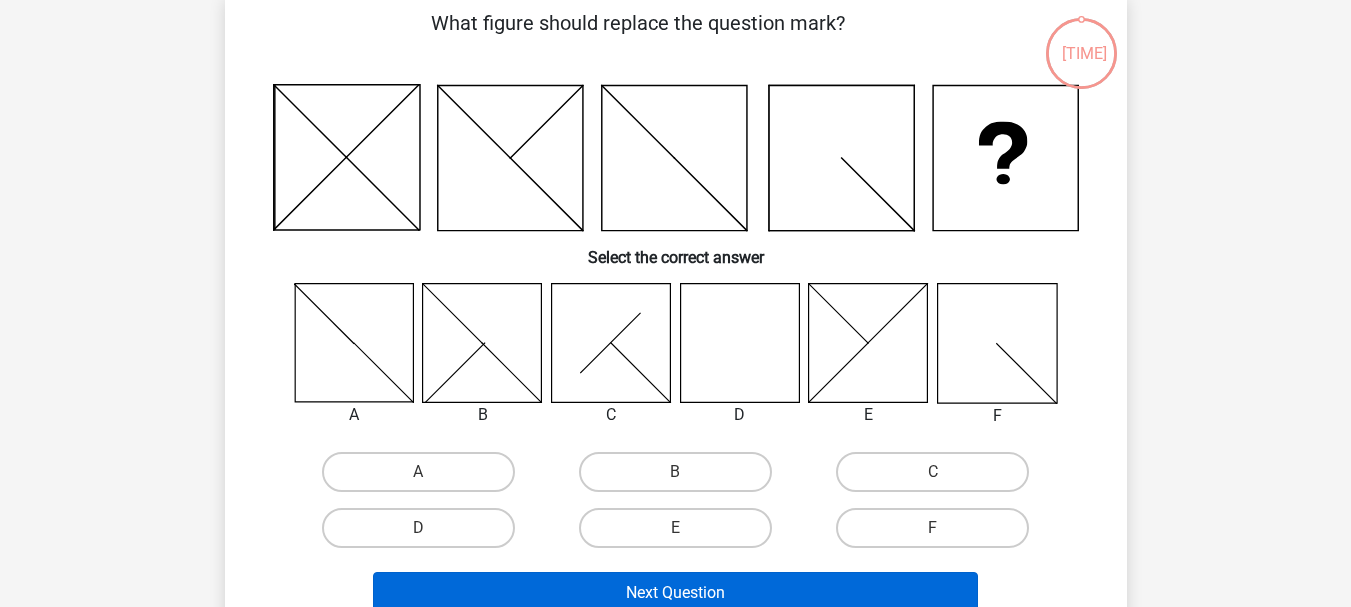 scroll, scrollTop: 300, scrollLeft: 0, axis: vertical 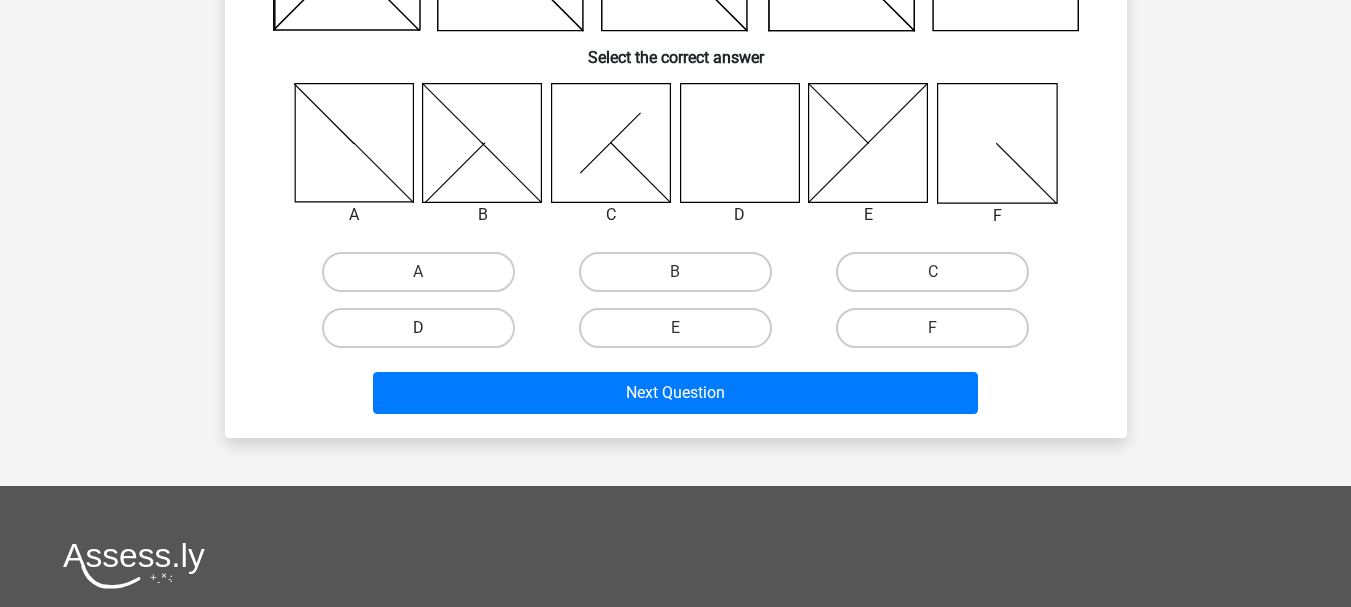 click on "D" at bounding box center (418, 328) 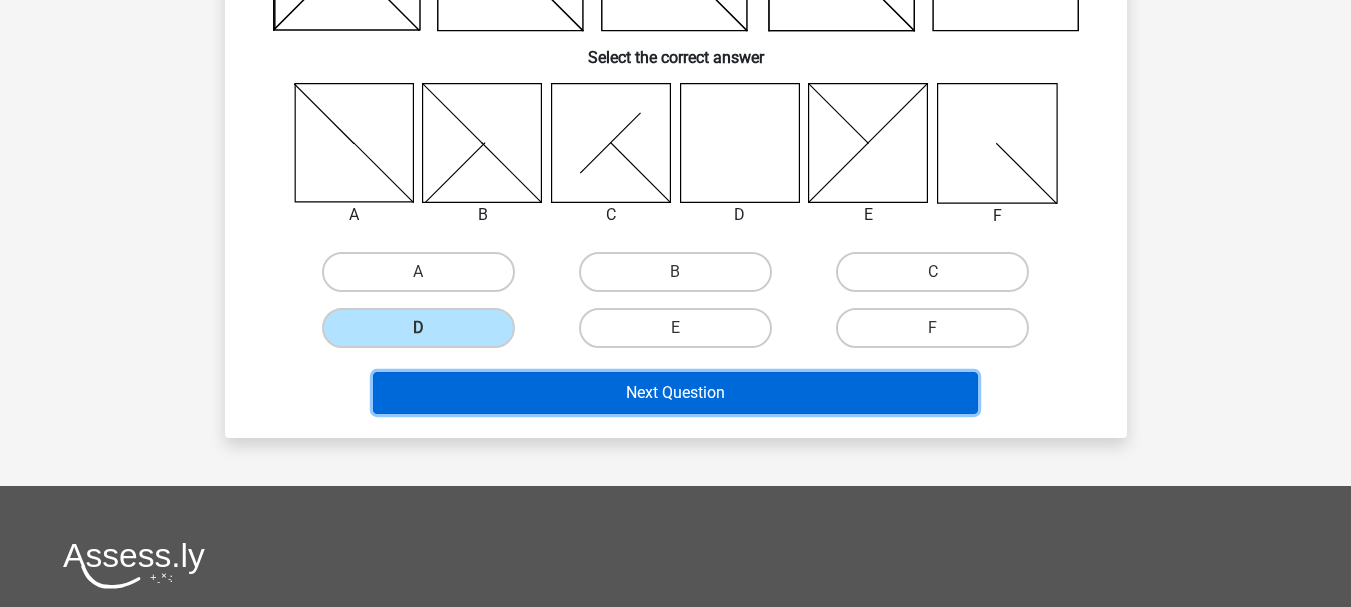 click on "Next Question" at bounding box center (675, 393) 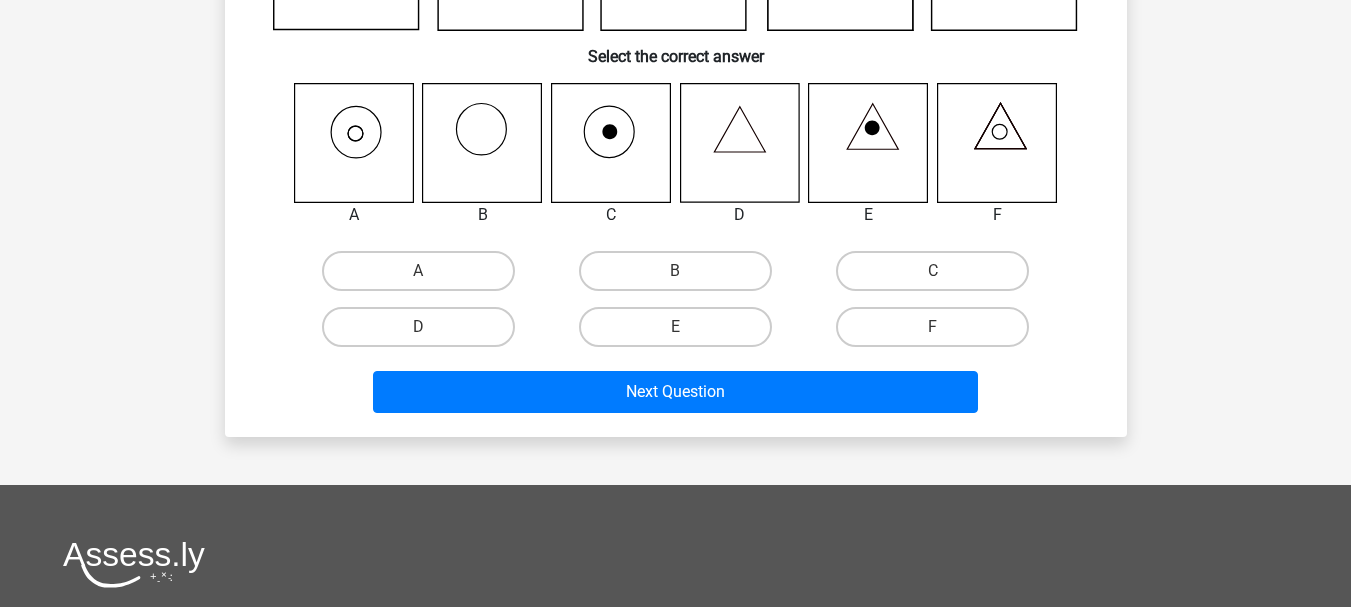 scroll, scrollTop: 92, scrollLeft: 0, axis: vertical 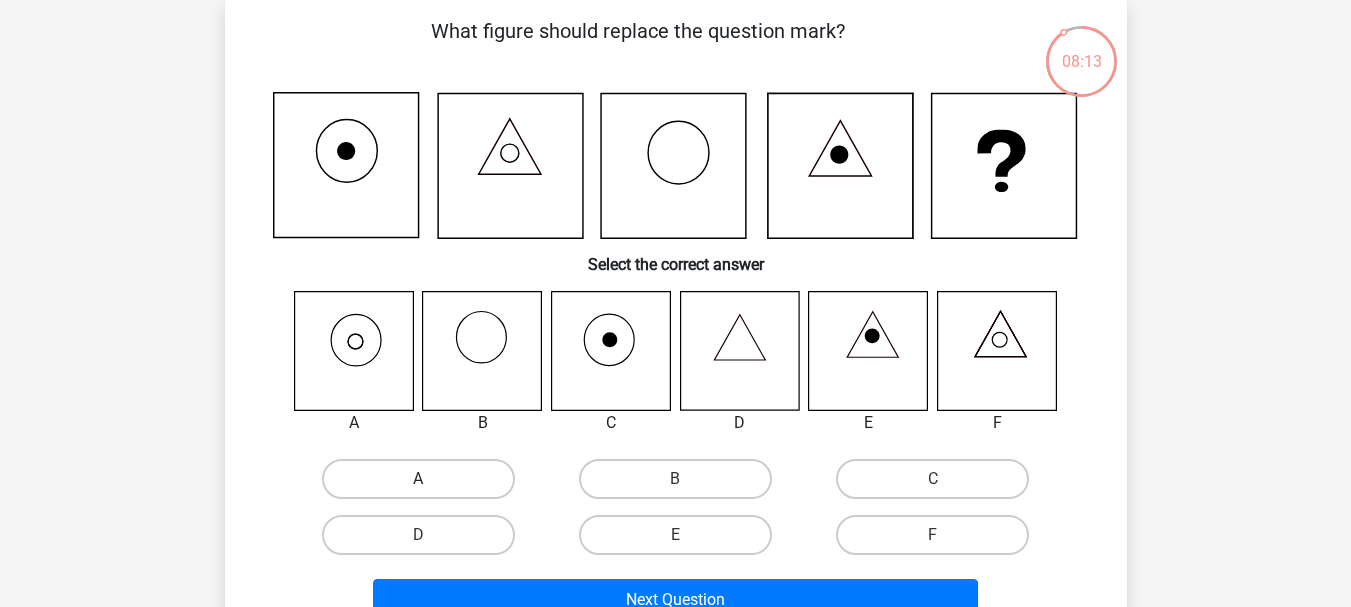 click on "A" at bounding box center [418, 479] 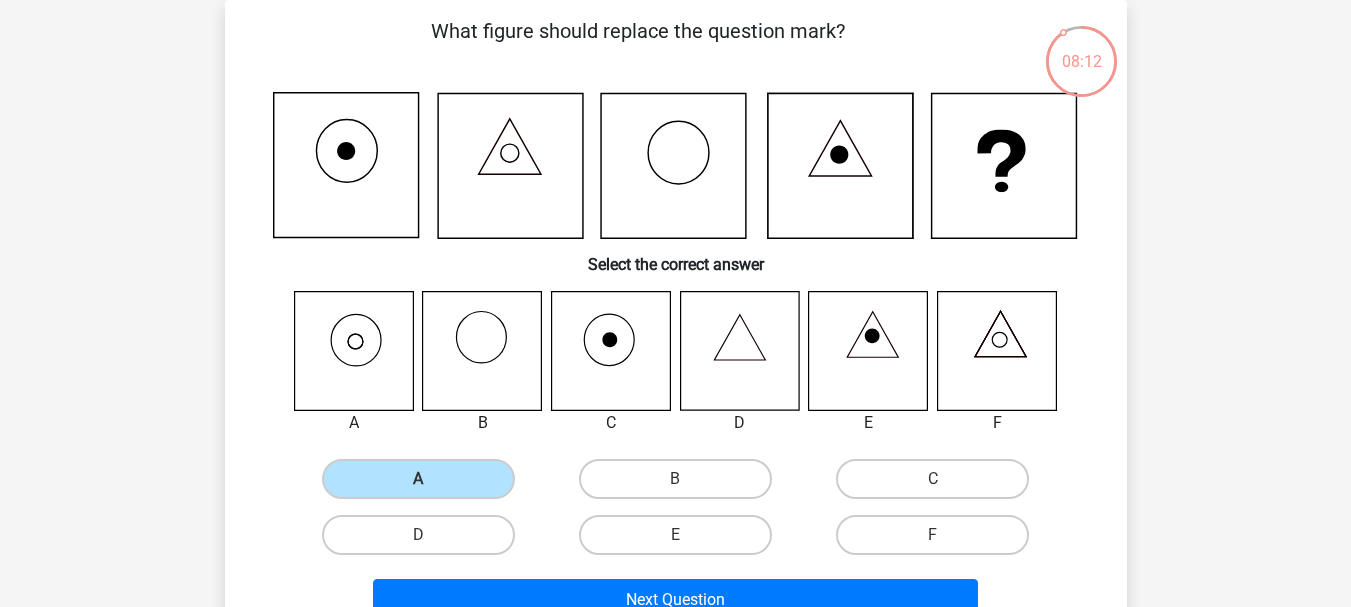 scroll, scrollTop: 292, scrollLeft: 0, axis: vertical 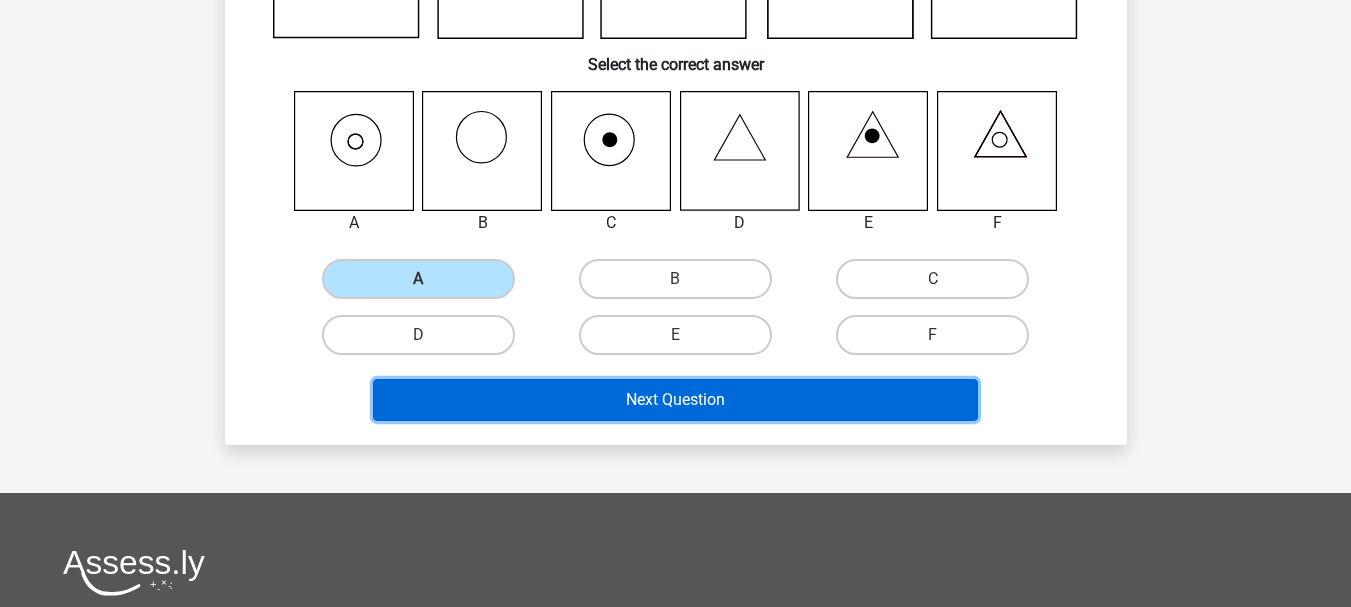 click on "Next Question" at bounding box center [675, 400] 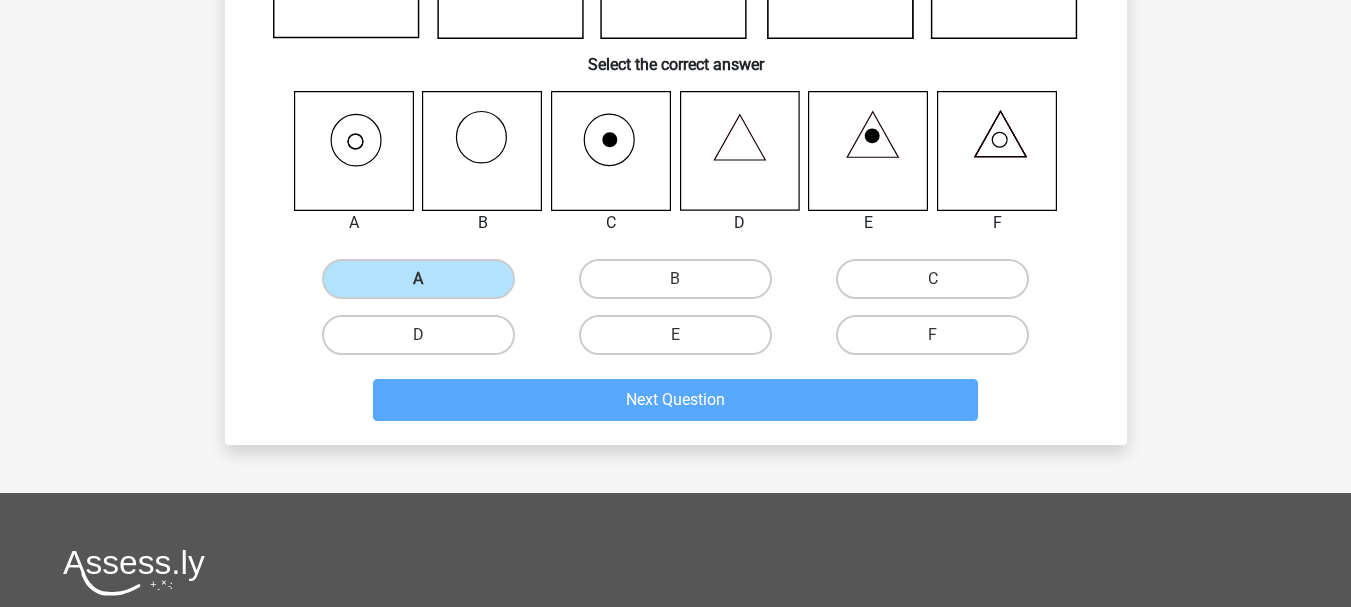 scroll, scrollTop: 92, scrollLeft: 0, axis: vertical 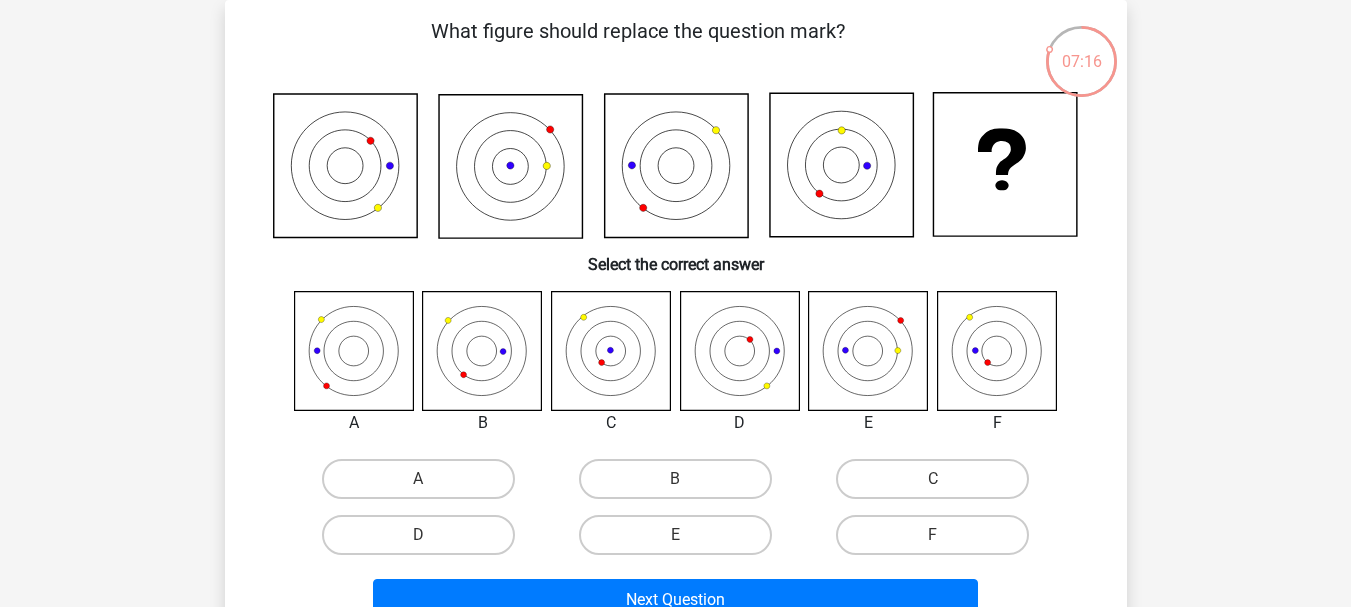 drag, startPoint x: 980, startPoint y: 480, endPoint x: 1014, endPoint y: 428, distance: 62.1289 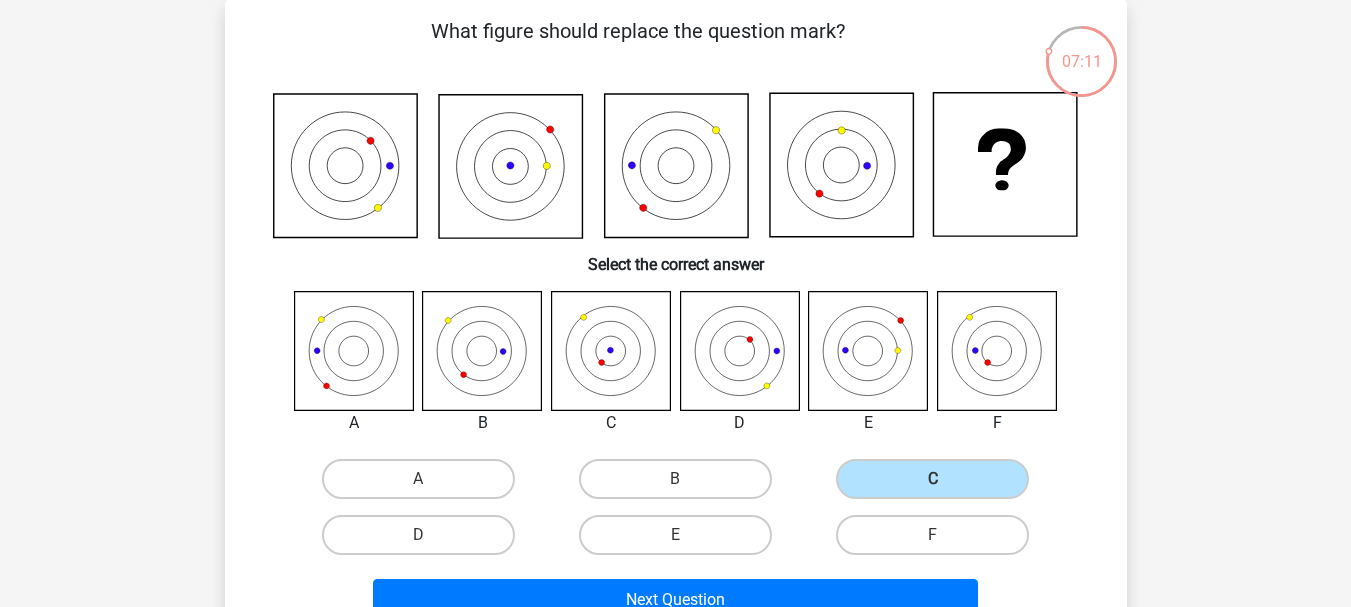 scroll, scrollTop: 192, scrollLeft: 0, axis: vertical 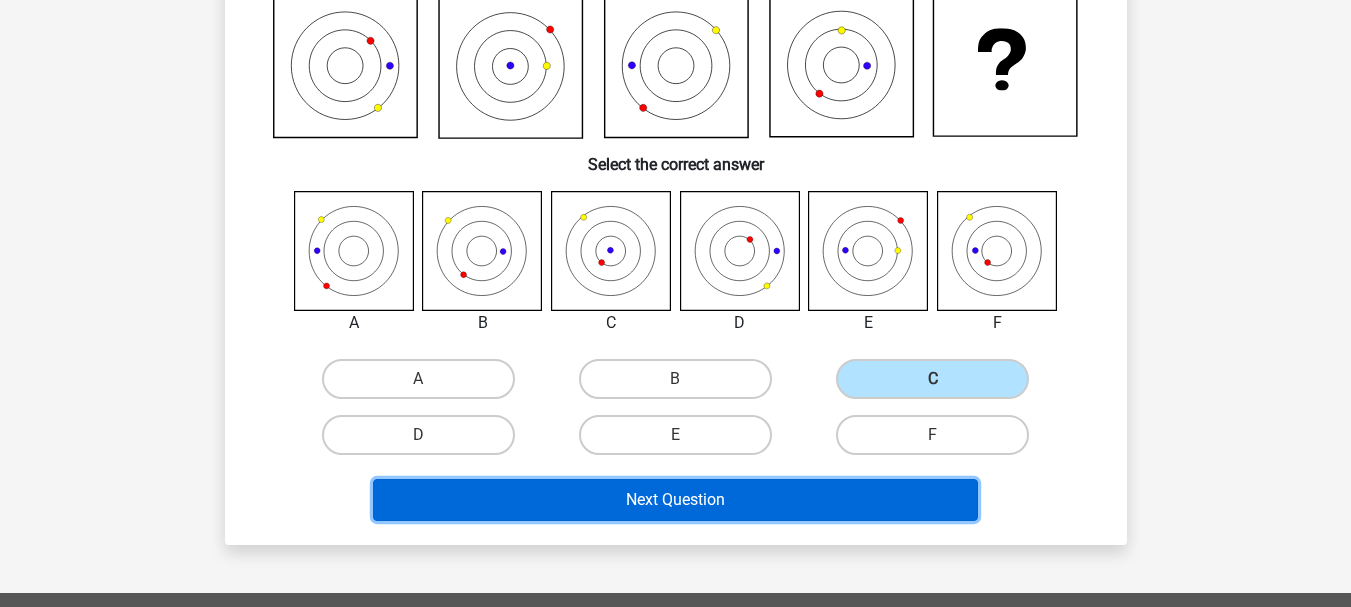 click on "Next Question" at bounding box center (675, 500) 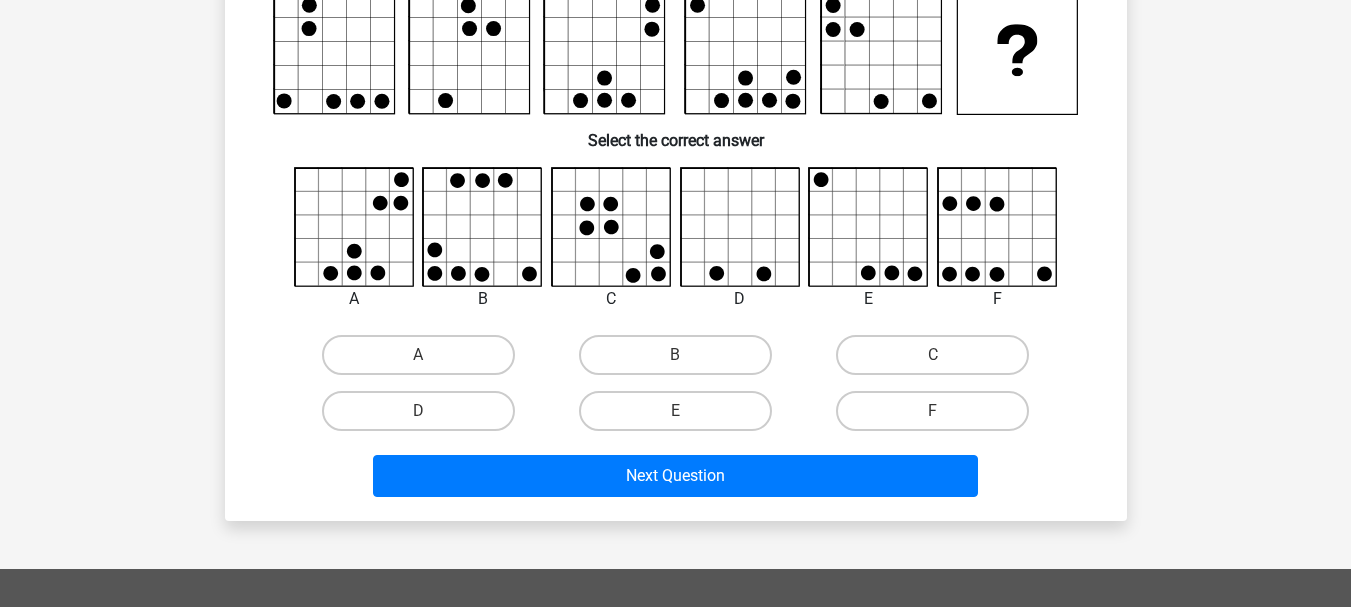 scroll, scrollTop: 92, scrollLeft: 0, axis: vertical 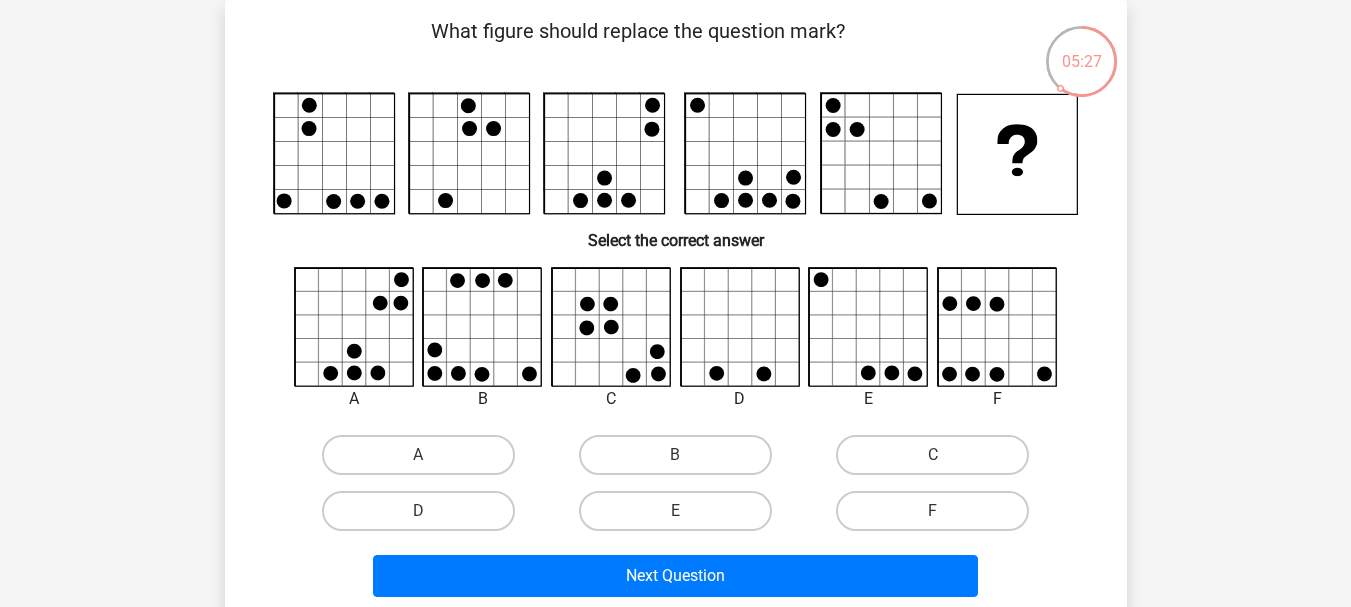 click on "F" at bounding box center (939, 517) 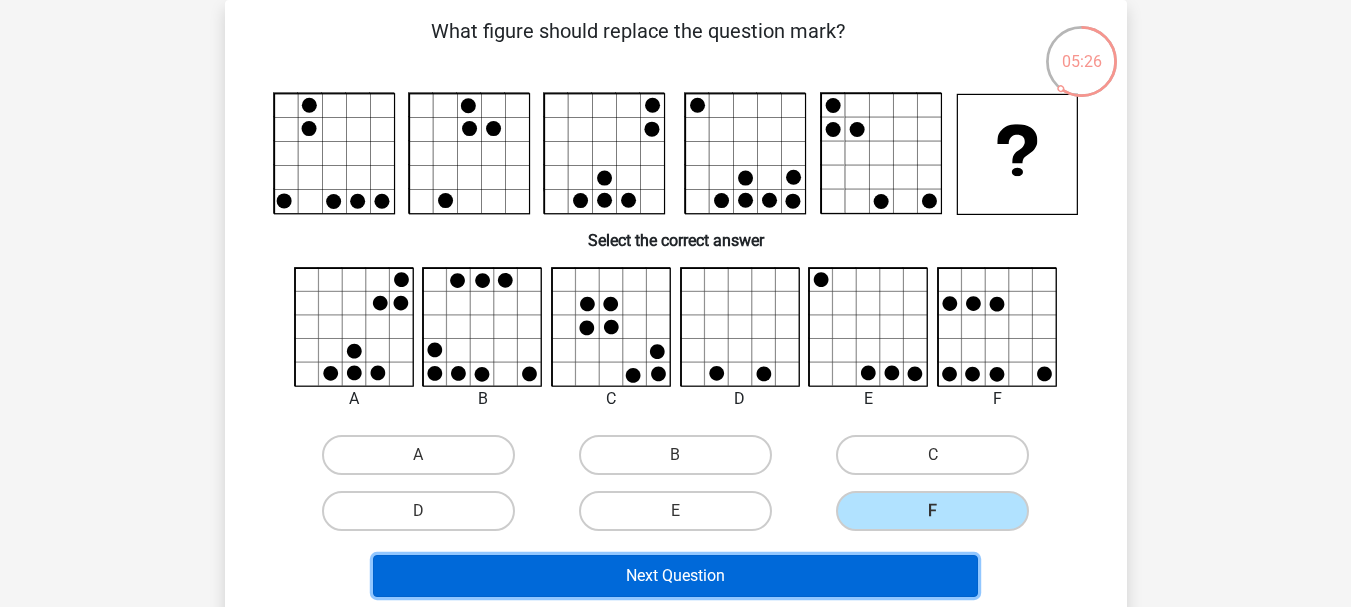click on "Next Question" at bounding box center [675, 576] 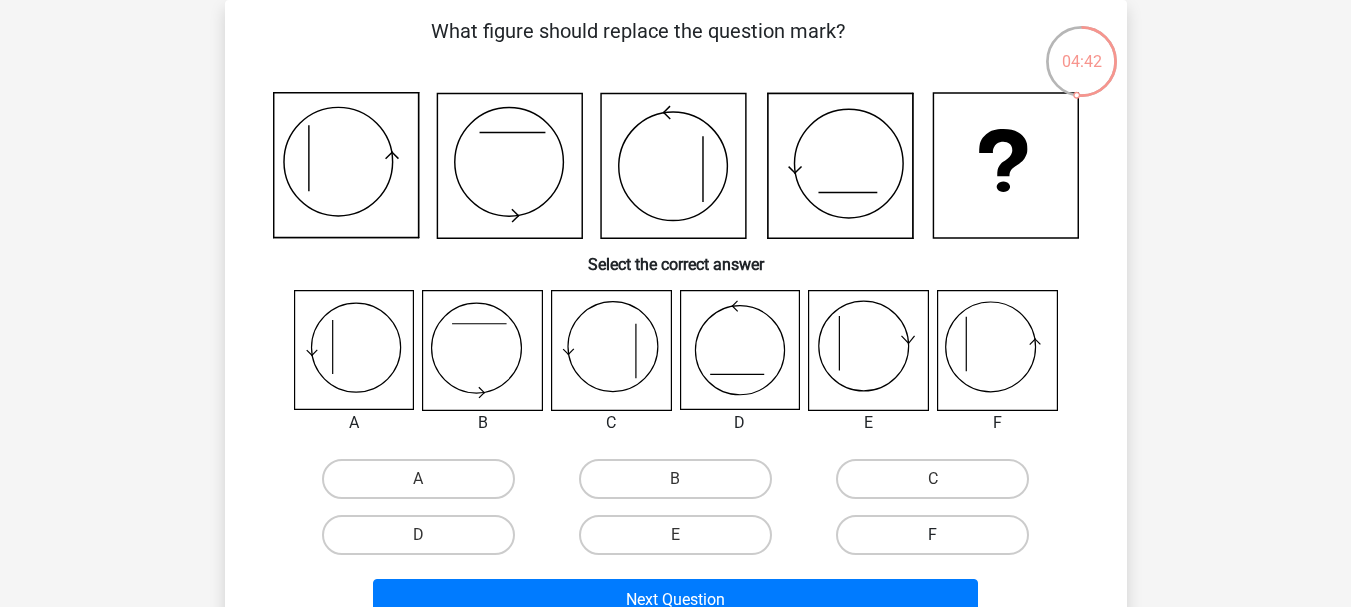 click on "F" at bounding box center (932, 535) 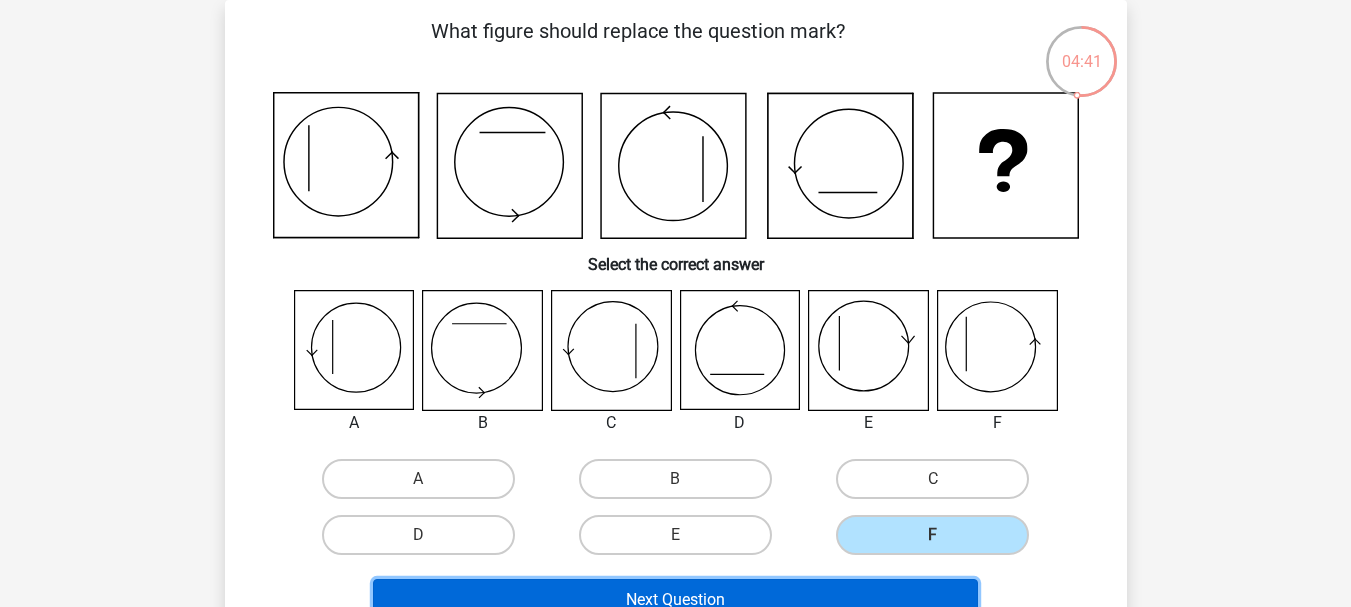 click on "Next Question" at bounding box center [675, 600] 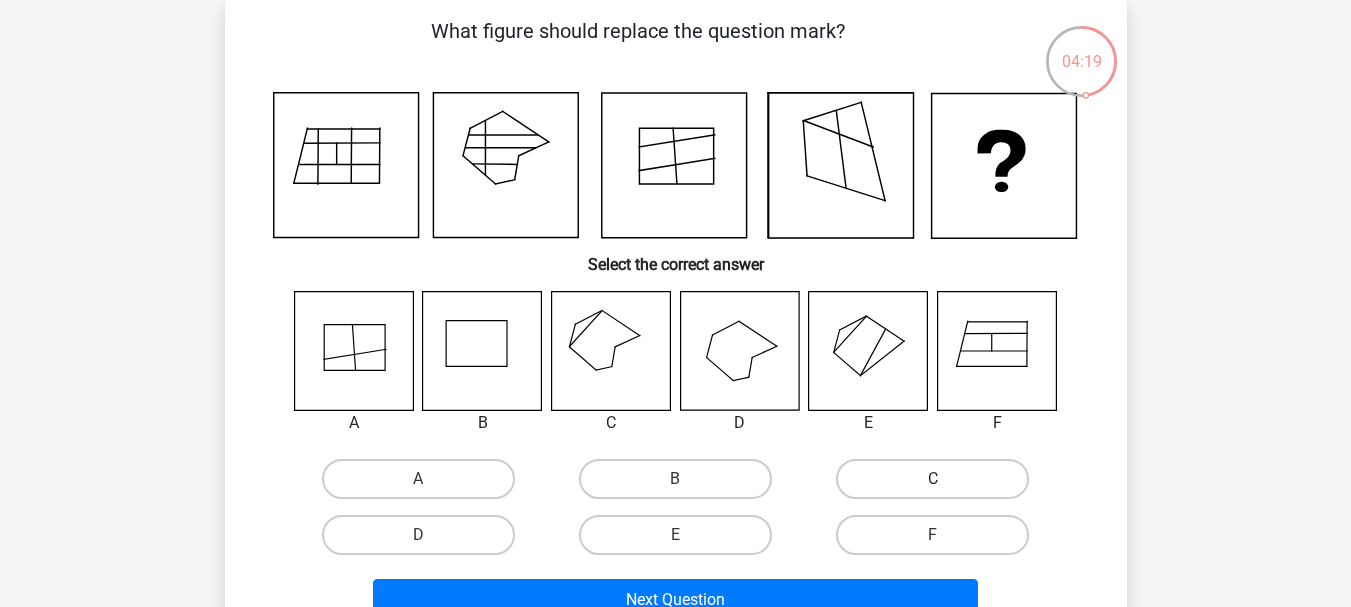 click on "C" at bounding box center (932, 479) 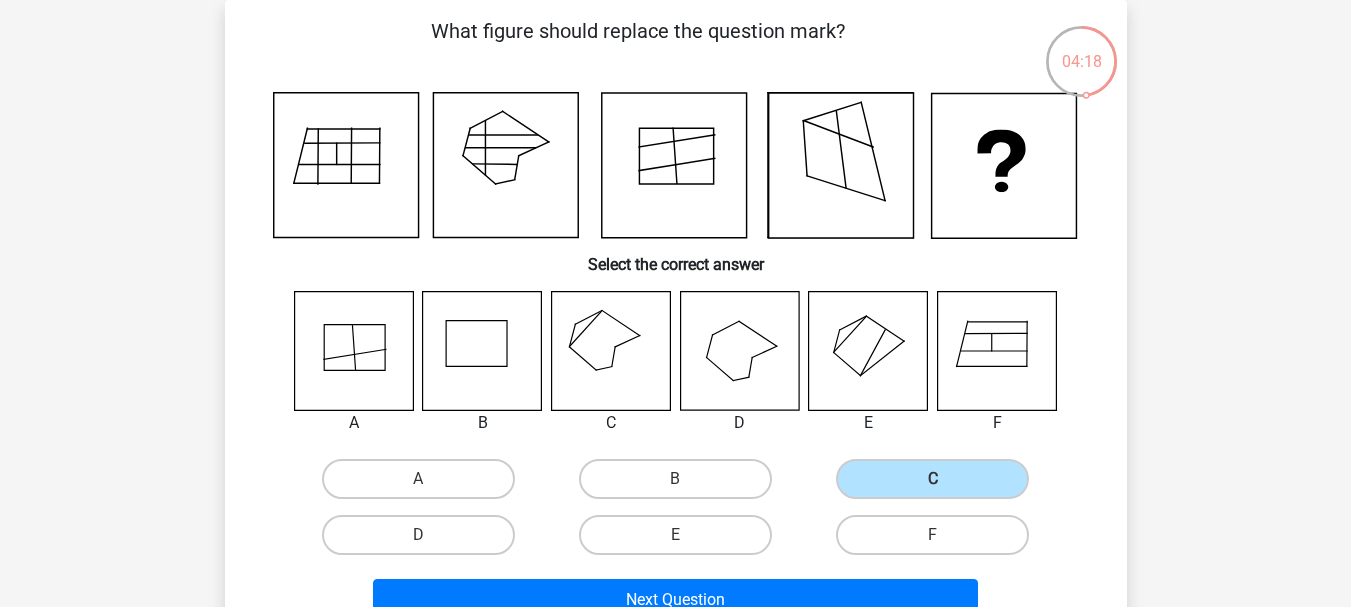 scroll, scrollTop: 192, scrollLeft: 0, axis: vertical 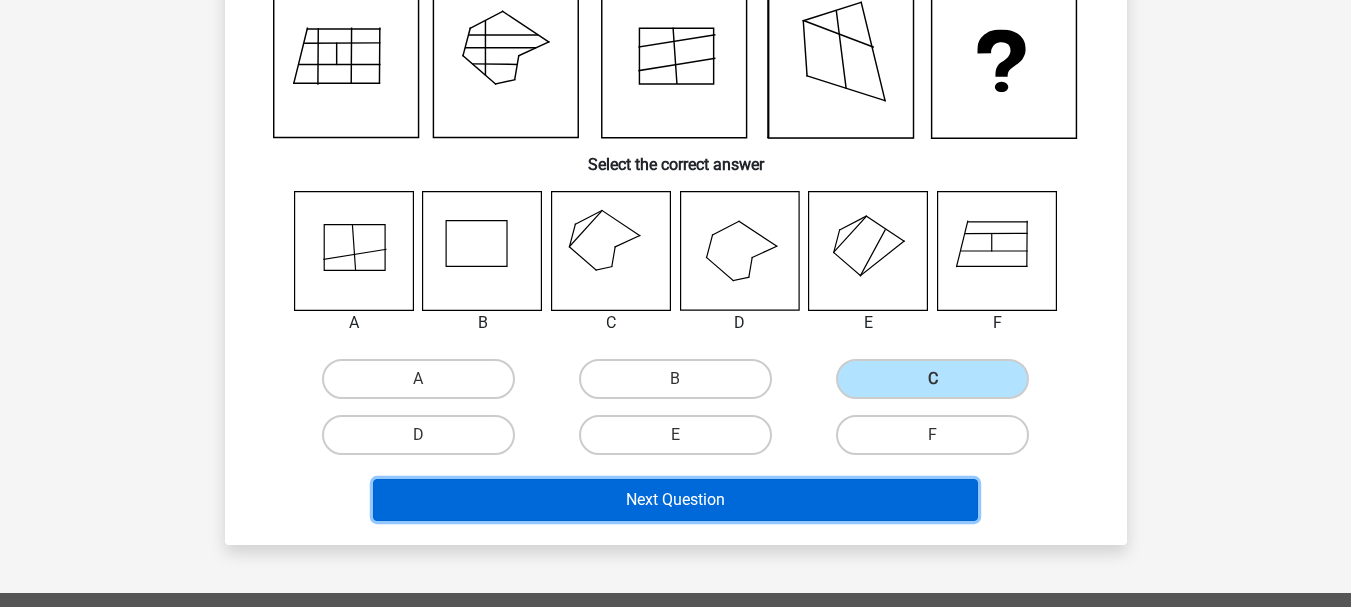 click on "Next Question" at bounding box center (675, 500) 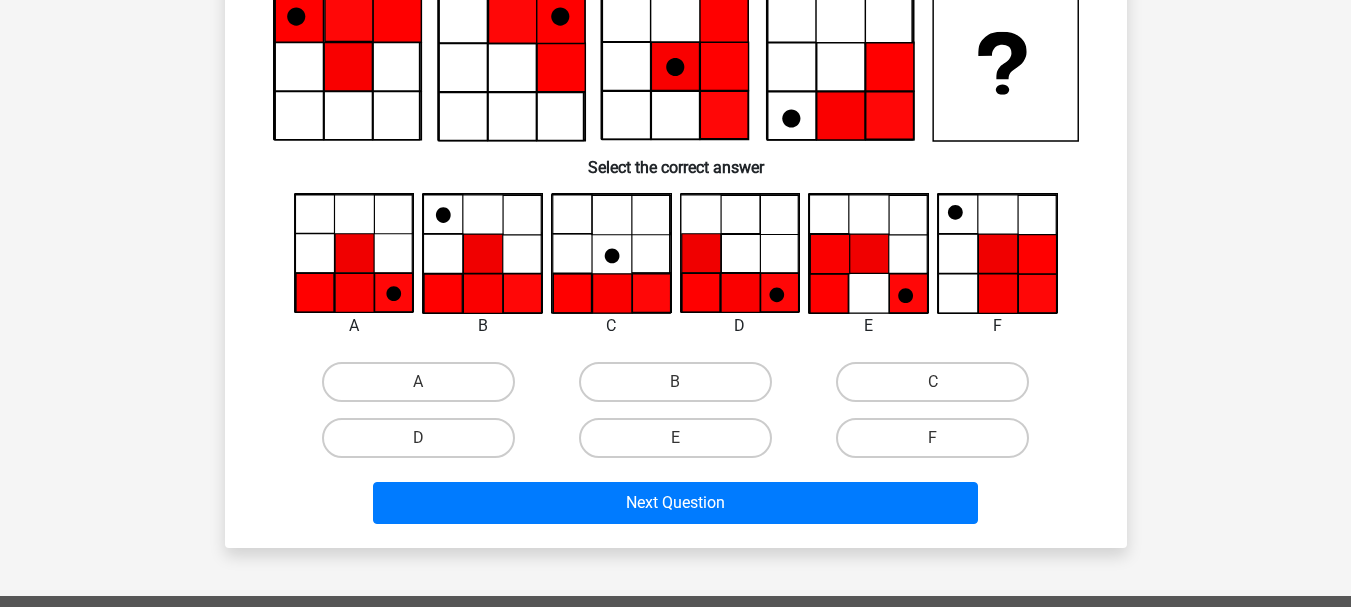 scroll, scrollTop: 92, scrollLeft: 0, axis: vertical 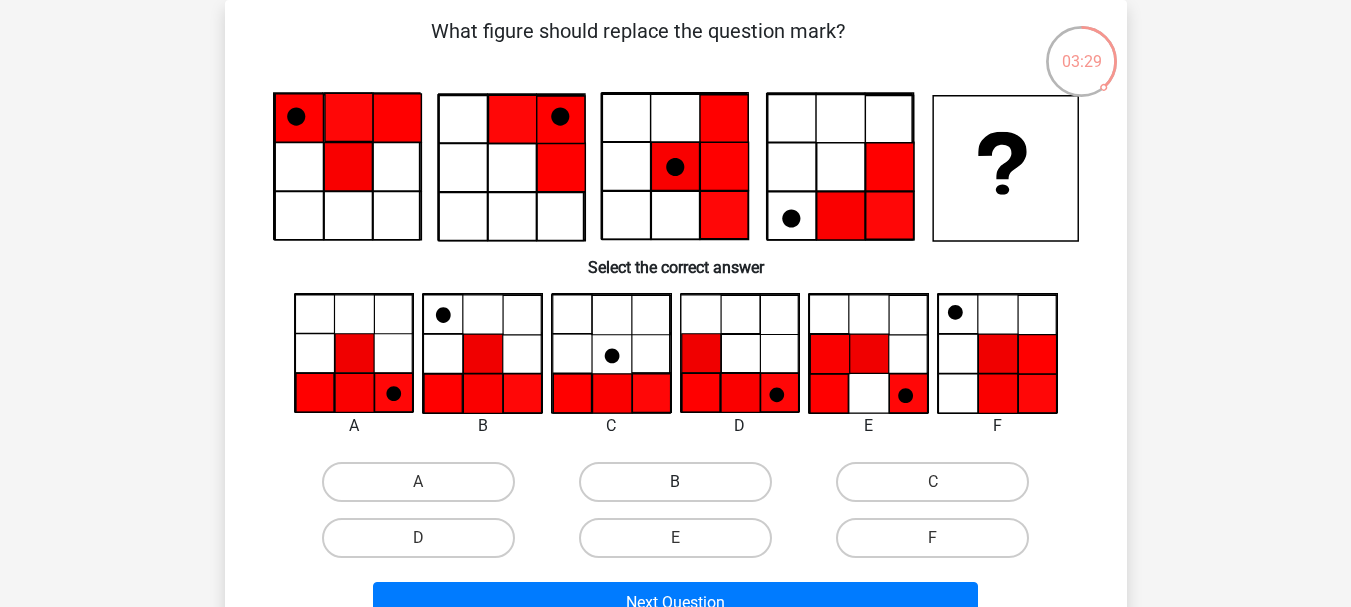 click on "B" at bounding box center [675, 482] 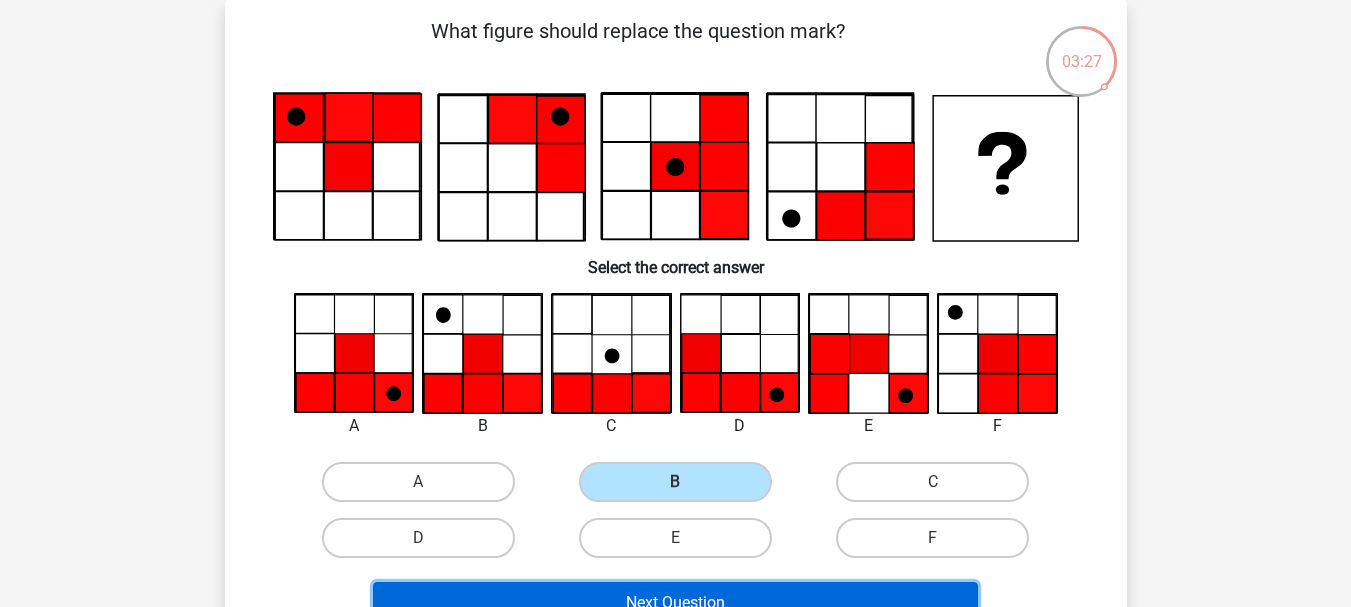 click on "Next Question" at bounding box center (675, 603) 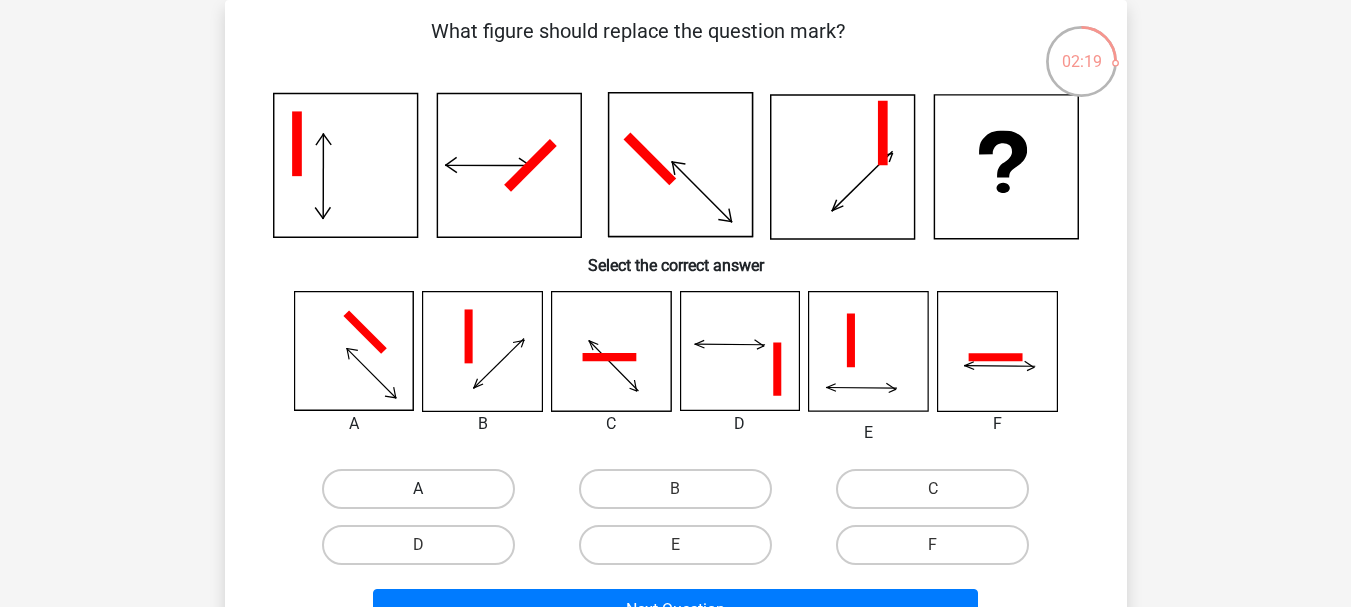 click on "A" at bounding box center (418, 489) 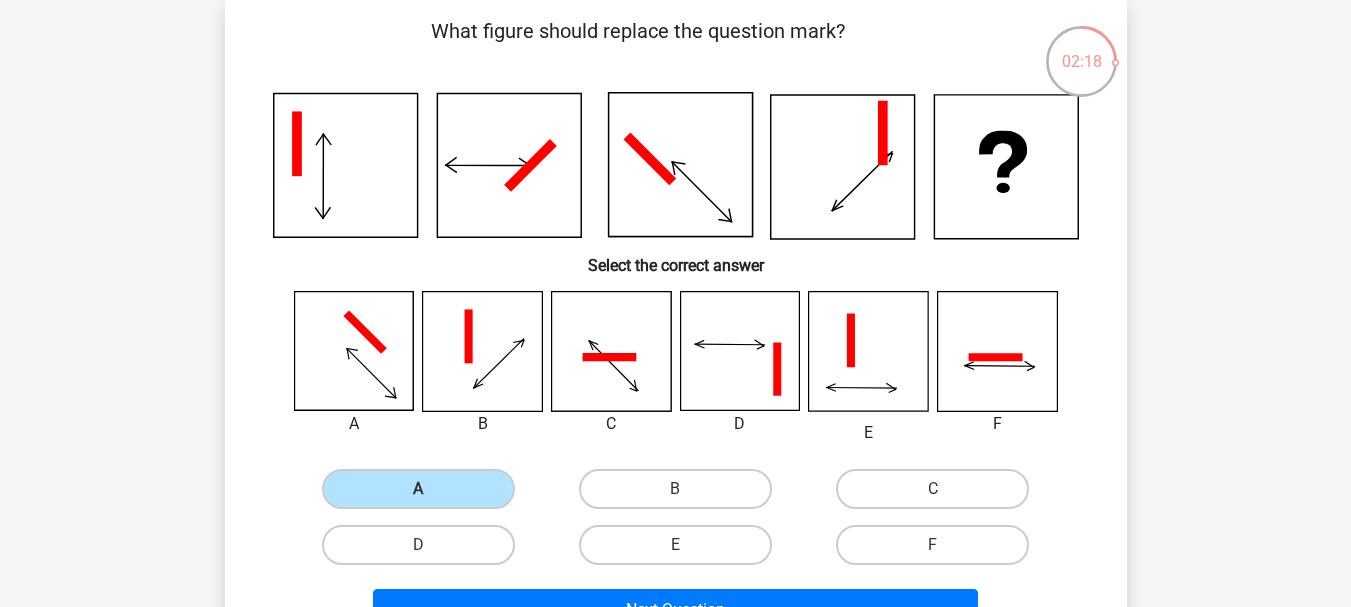 scroll, scrollTop: 292, scrollLeft: 0, axis: vertical 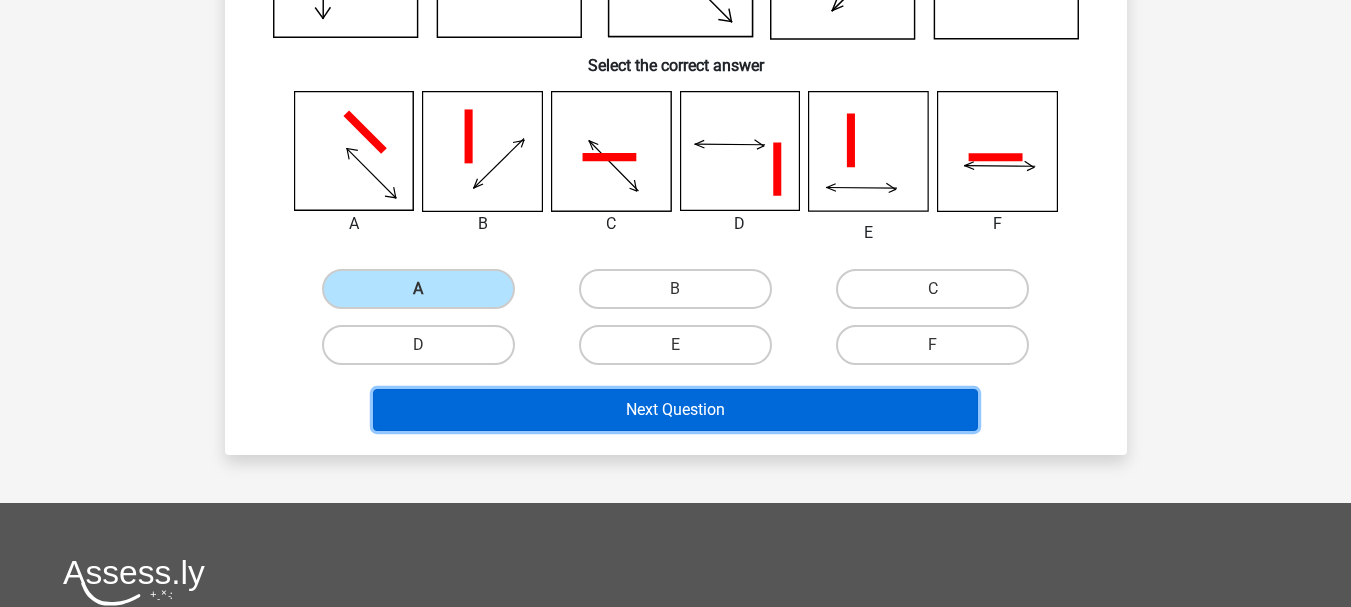 click on "Next Question" at bounding box center [675, 410] 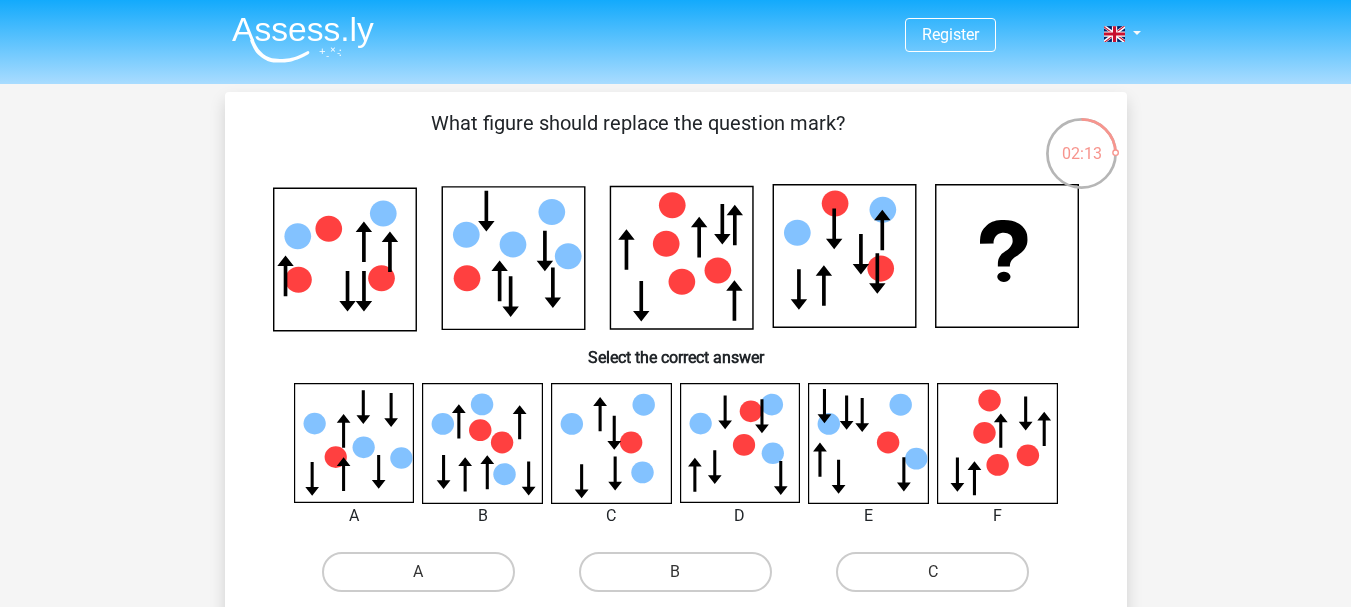 scroll, scrollTop: 100, scrollLeft: 0, axis: vertical 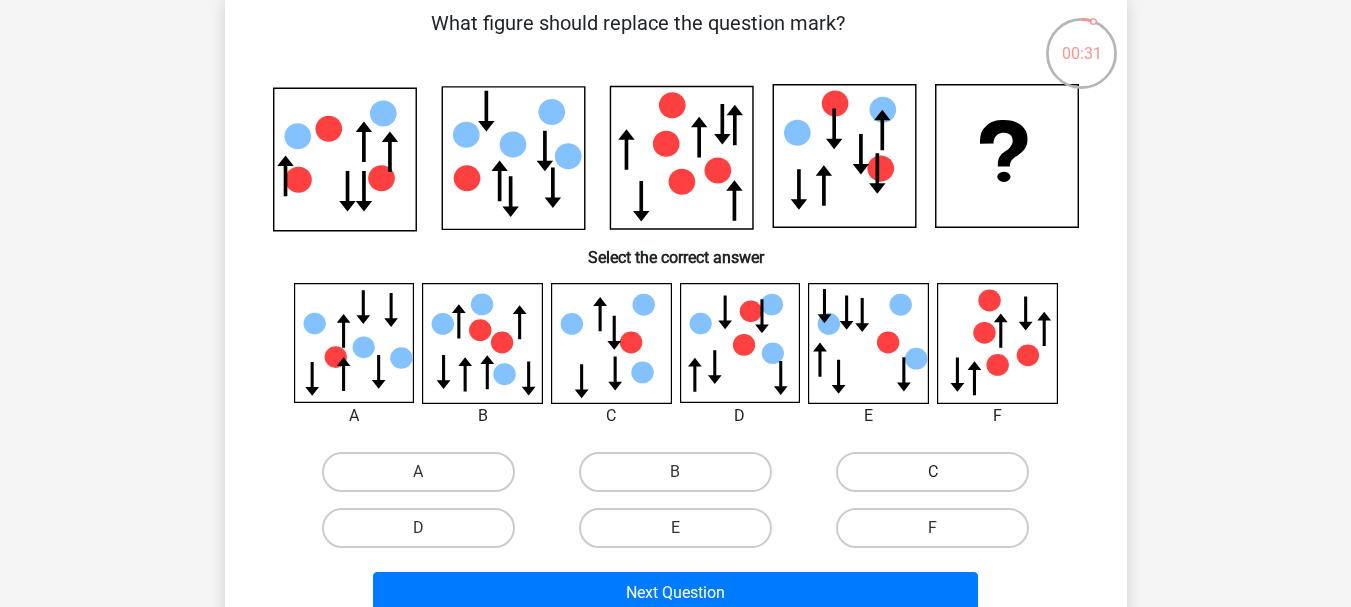 click on "C" at bounding box center [932, 472] 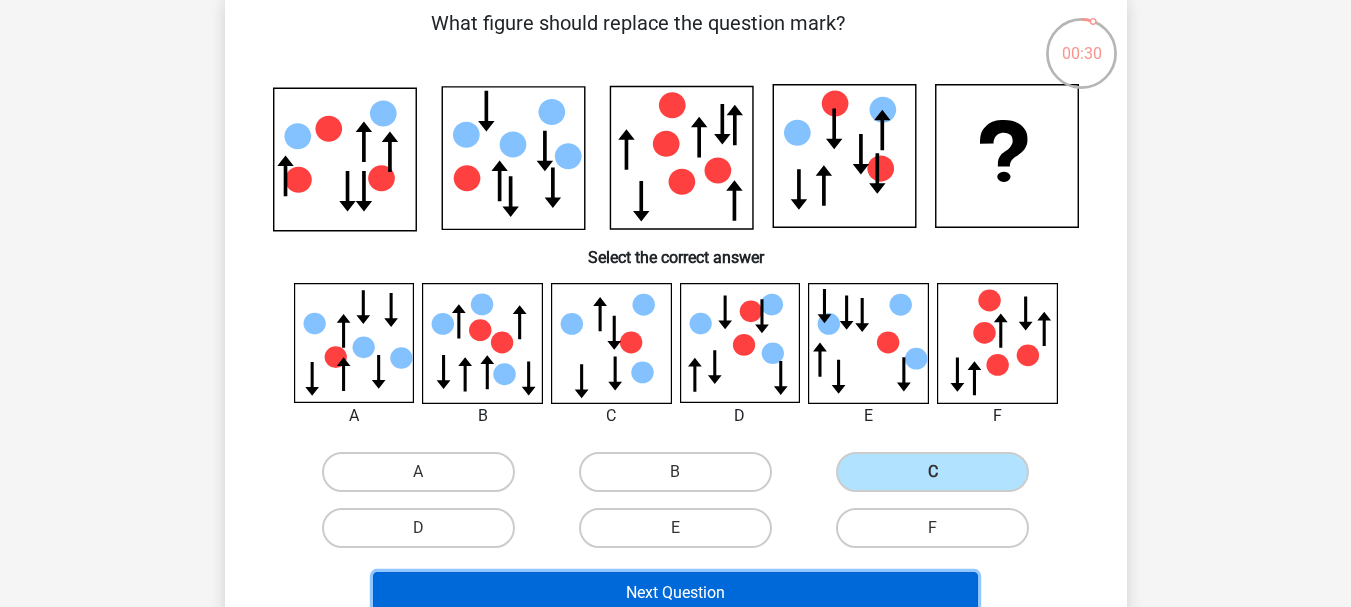 click on "Next Question" at bounding box center [675, 593] 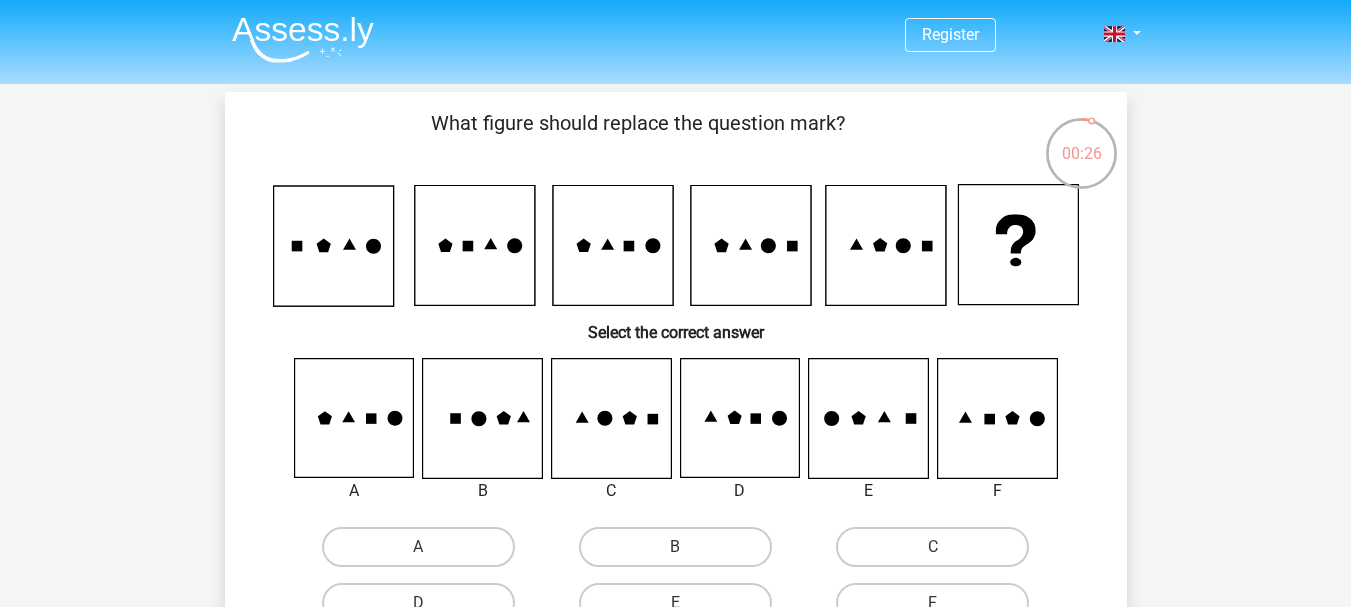 scroll, scrollTop: 100, scrollLeft: 0, axis: vertical 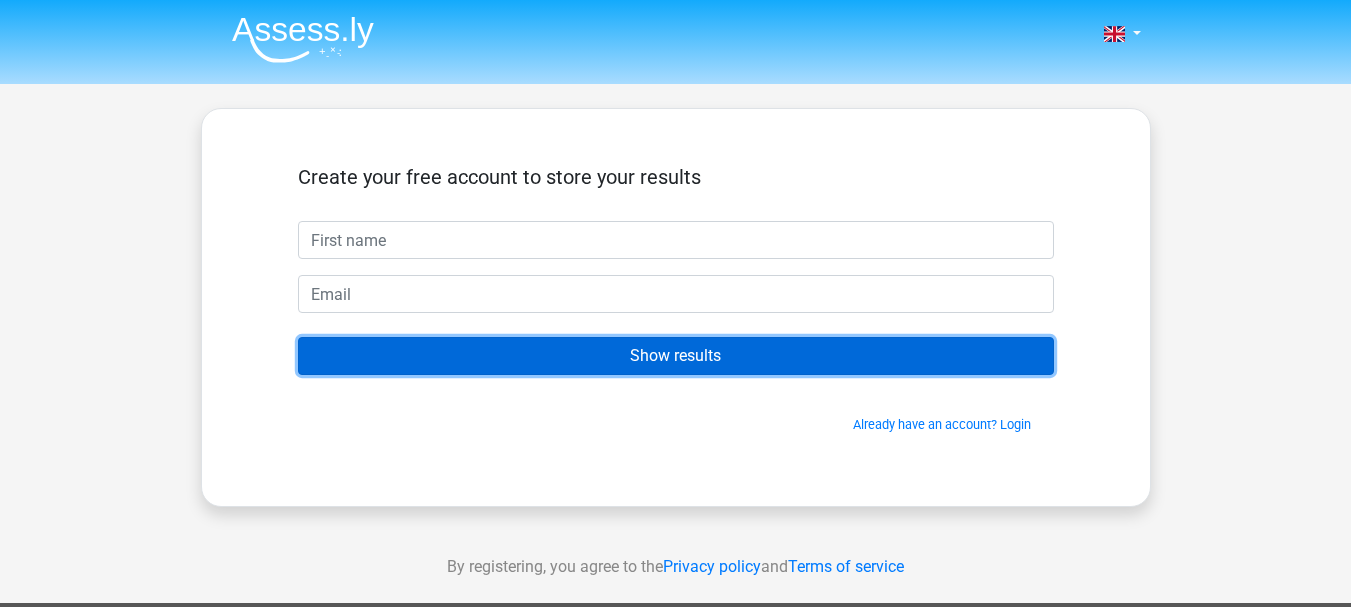 click on "Show results" at bounding box center [676, 356] 